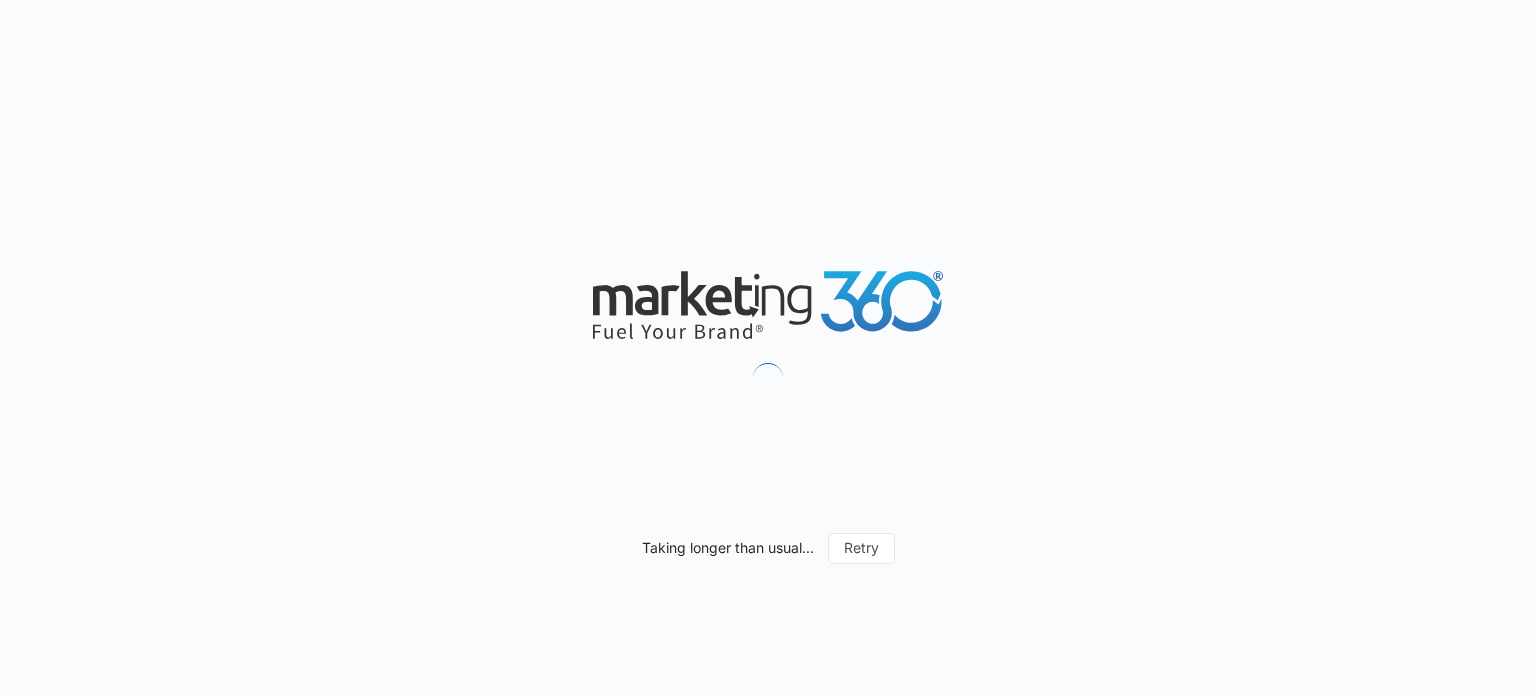 scroll, scrollTop: 0, scrollLeft: 0, axis: both 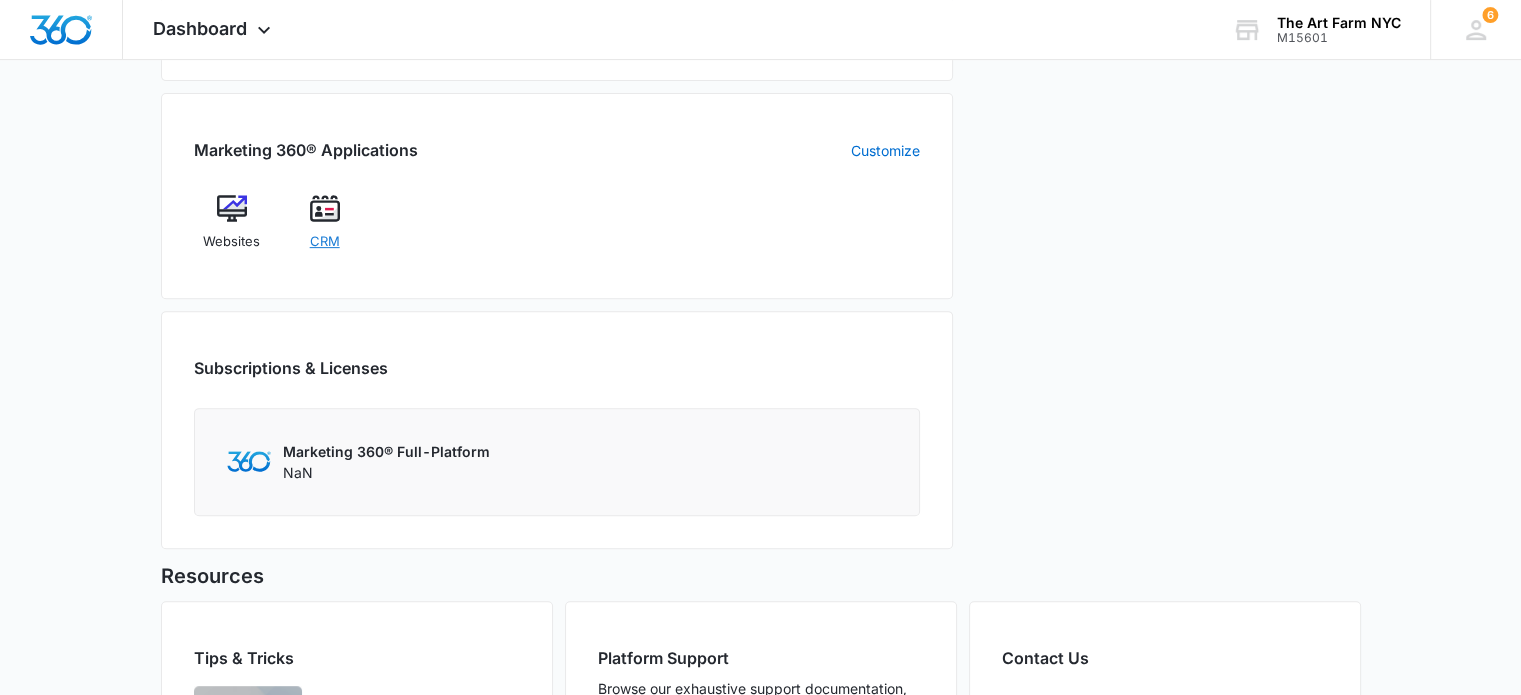click on "CRM" at bounding box center (325, 242) 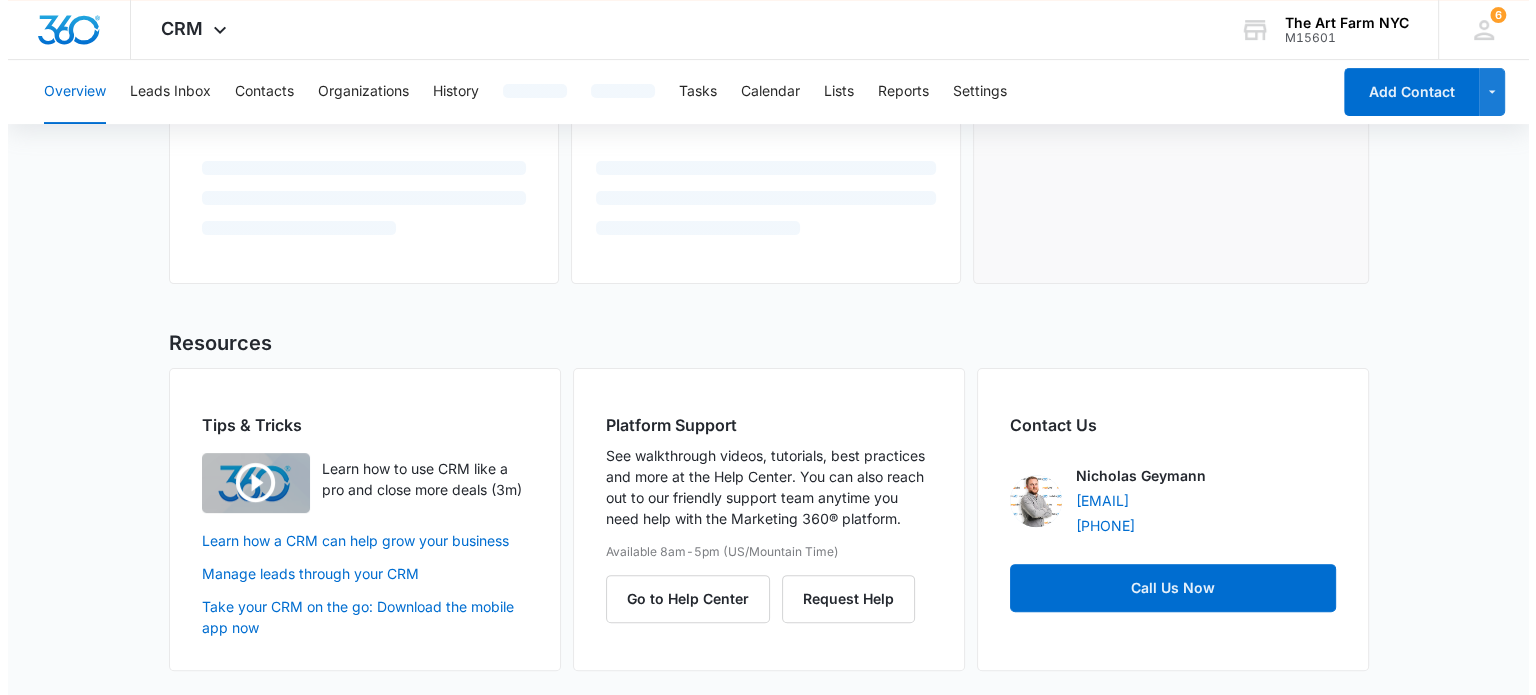 scroll, scrollTop: 0, scrollLeft: 0, axis: both 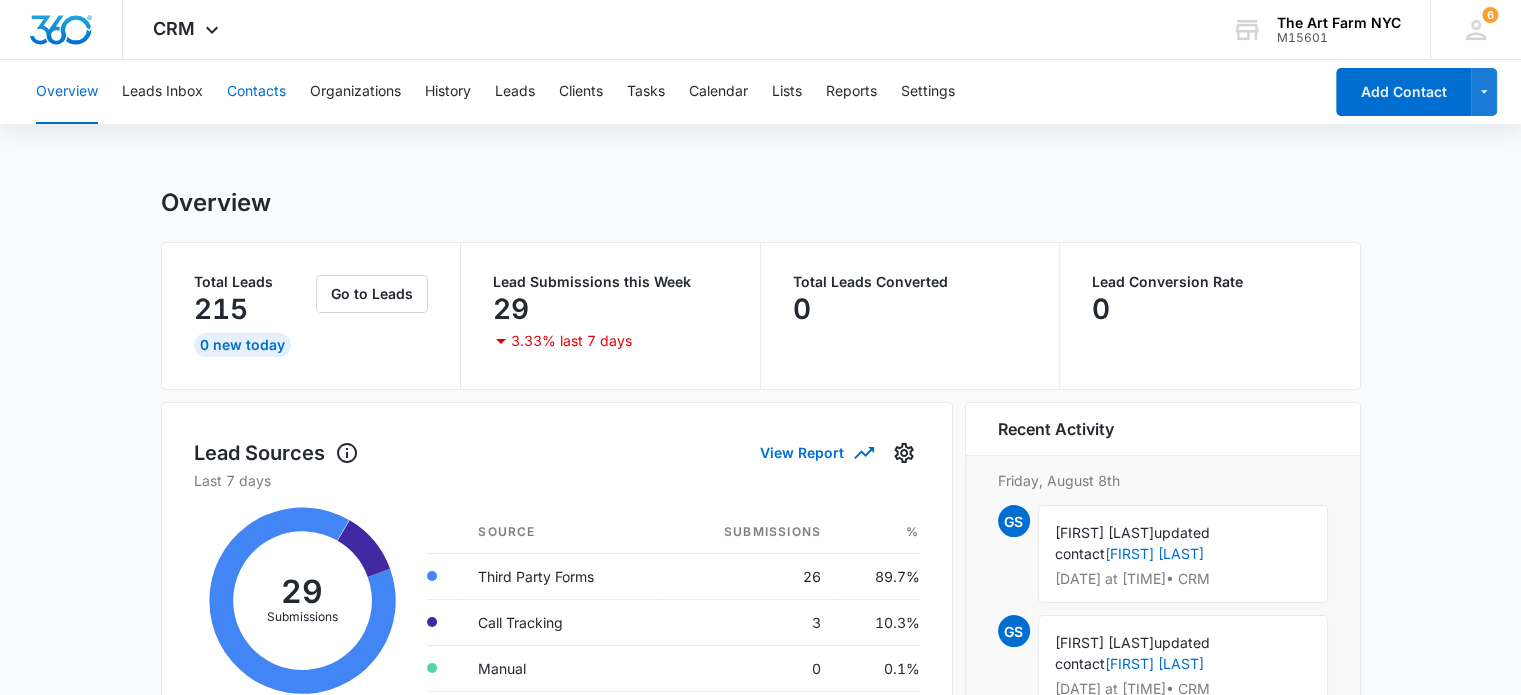 click on "Contacts" at bounding box center [256, 92] 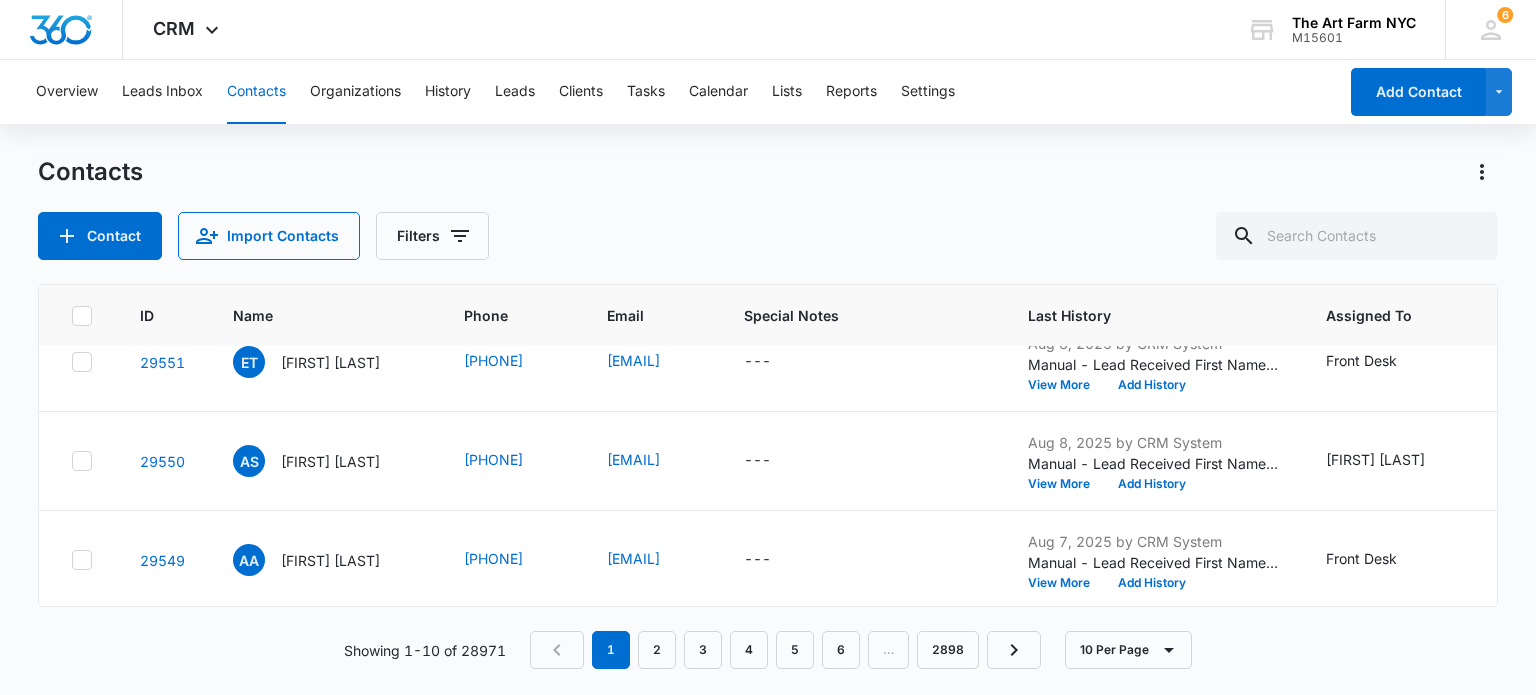 scroll, scrollTop: 259, scrollLeft: 0, axis: vertical 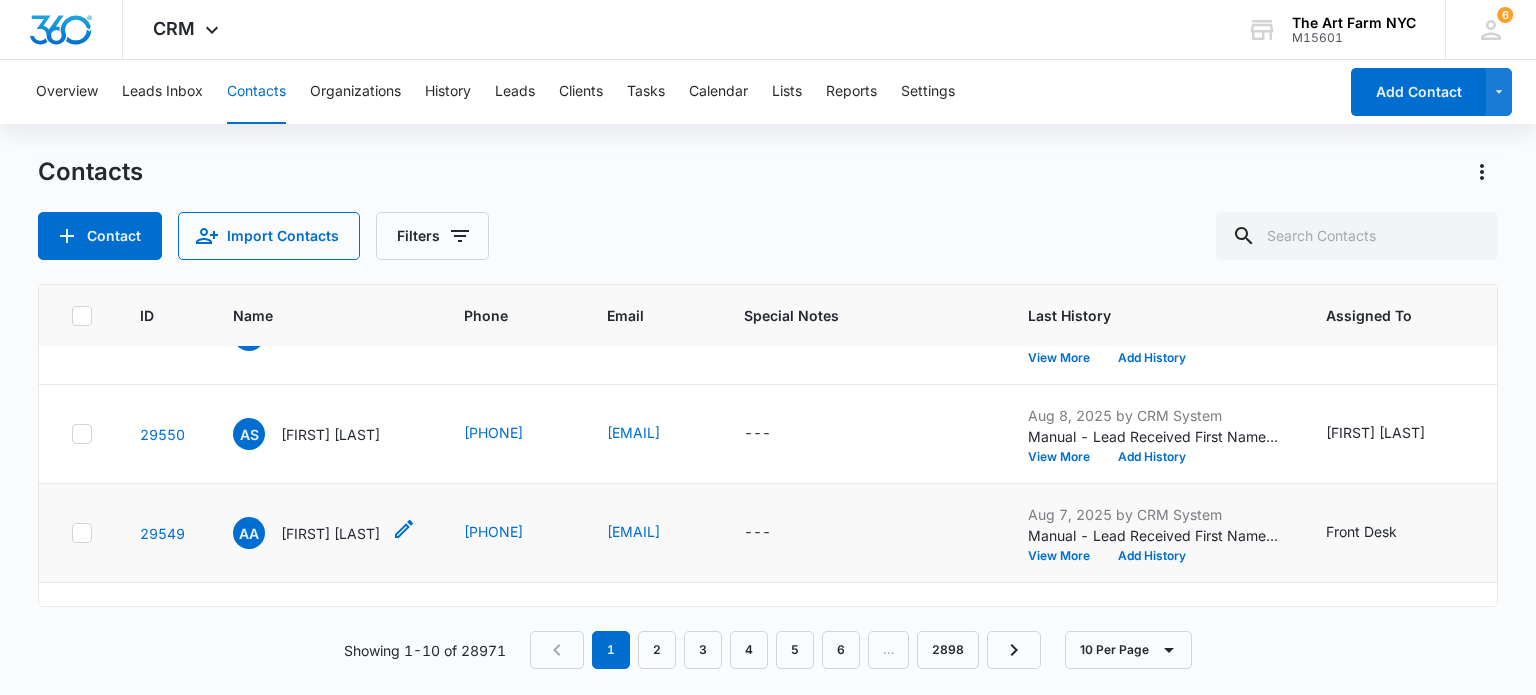 click on "[FIRST] [LAST]" at bounding box center (330, 533) 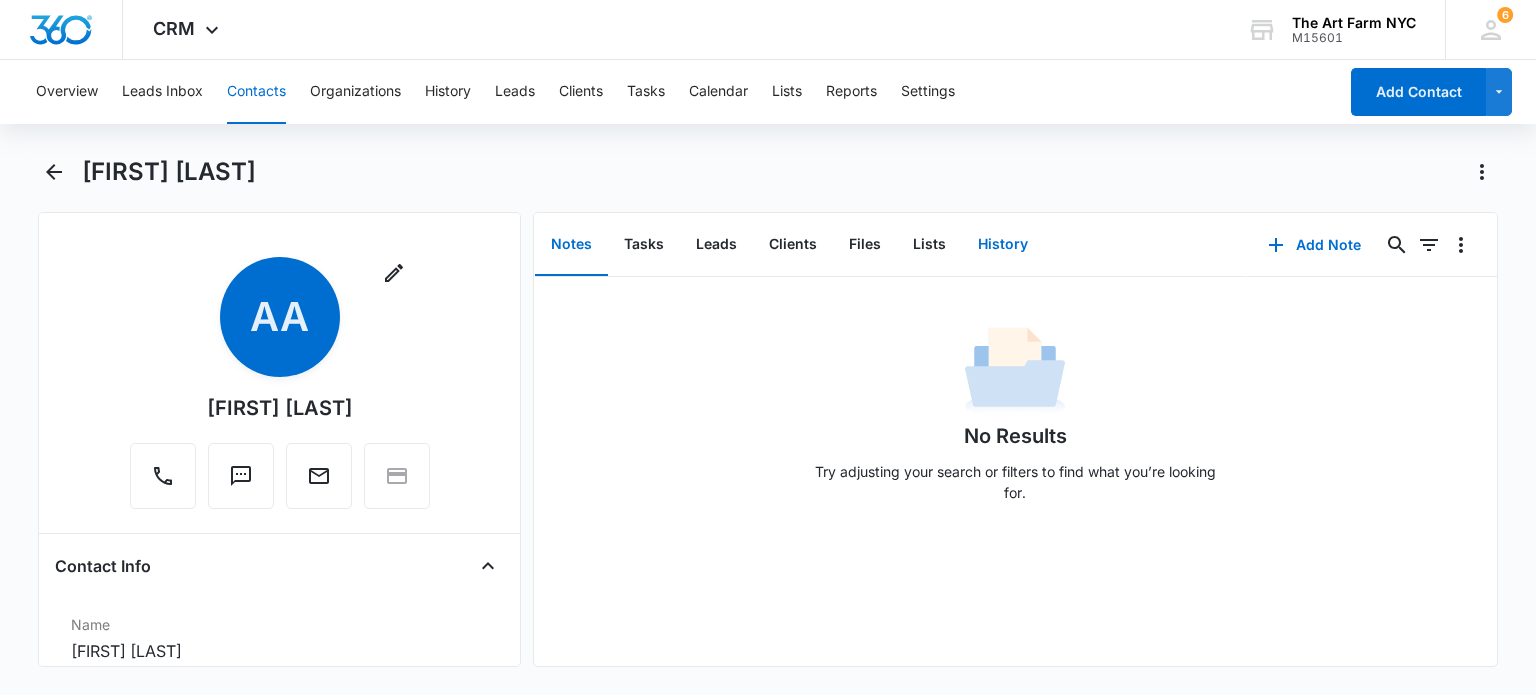 click on "History" at bounding box center [1003, 245] 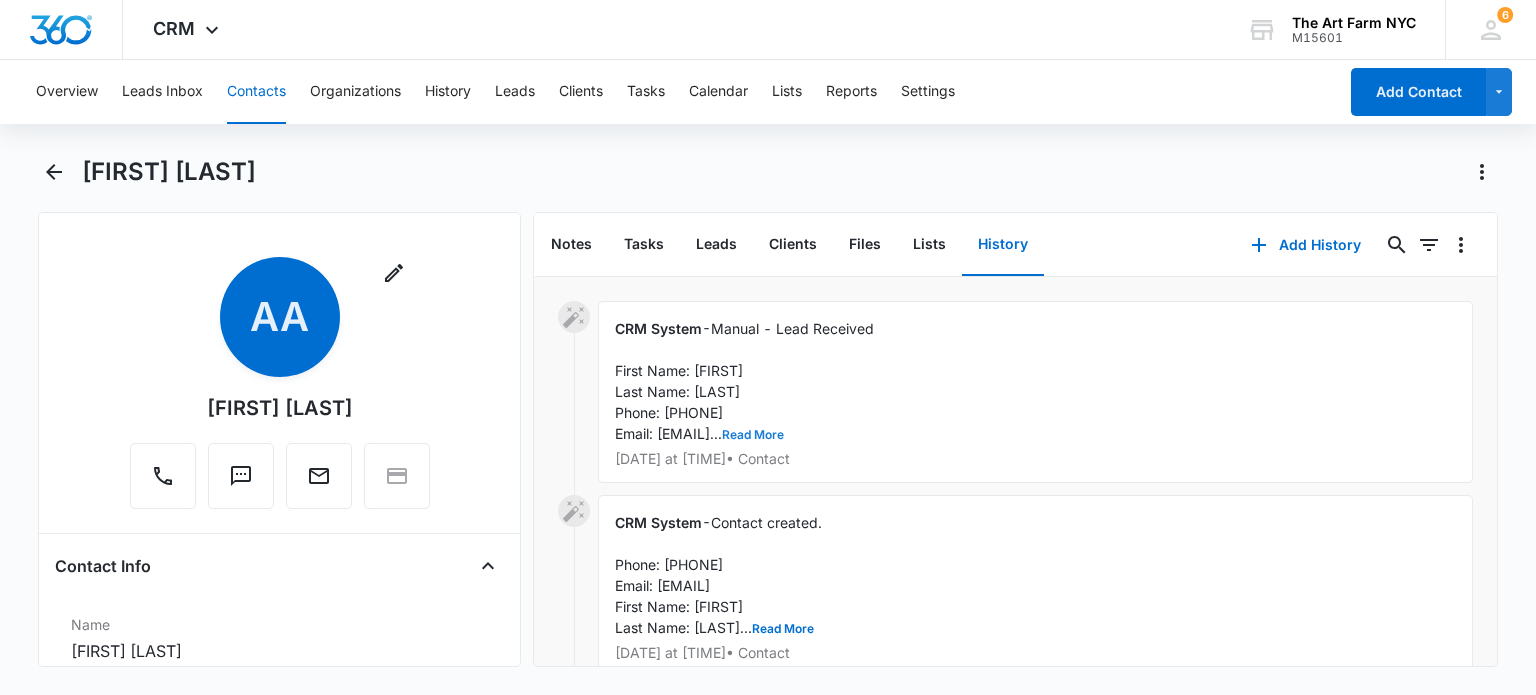 click on "Read More" at bounding box center [753, 435] 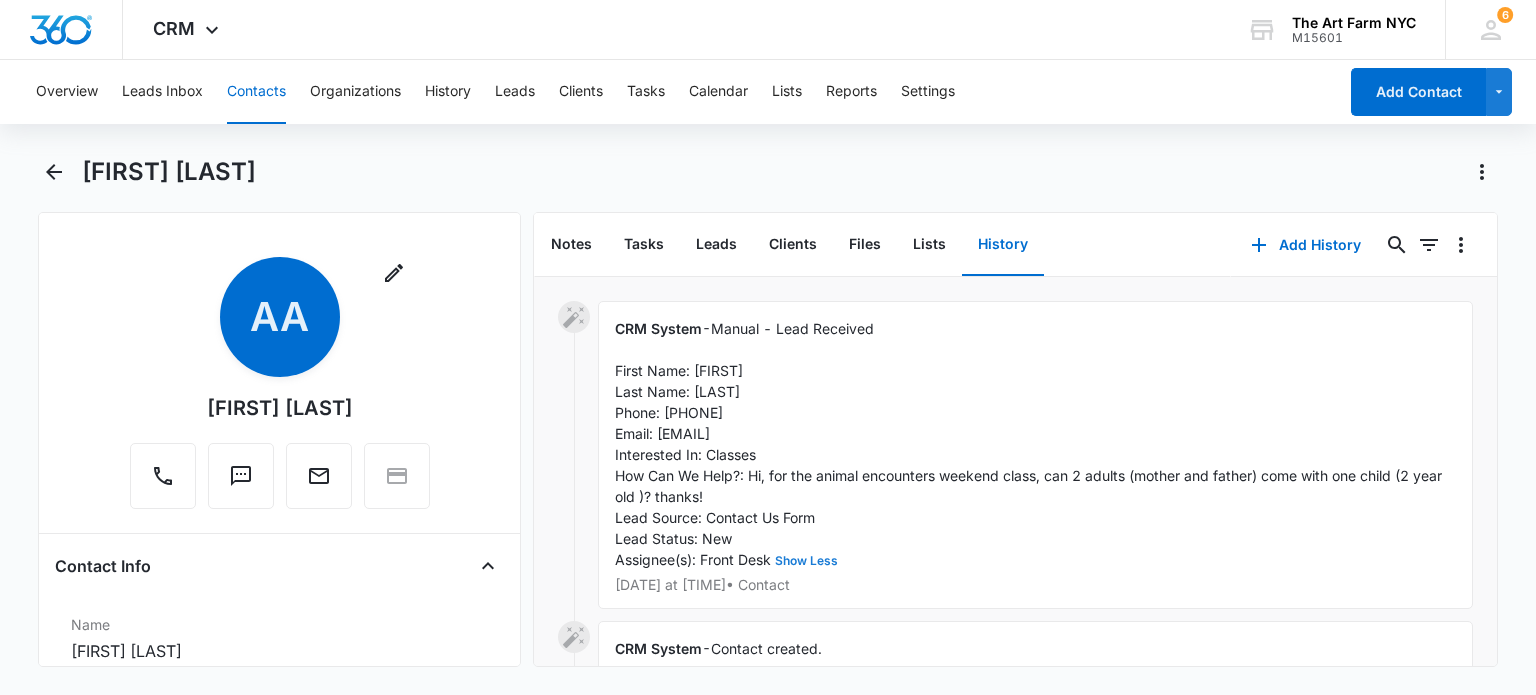 scroll, scrollTop: 67, scrollLeft: 0, axis: vertical 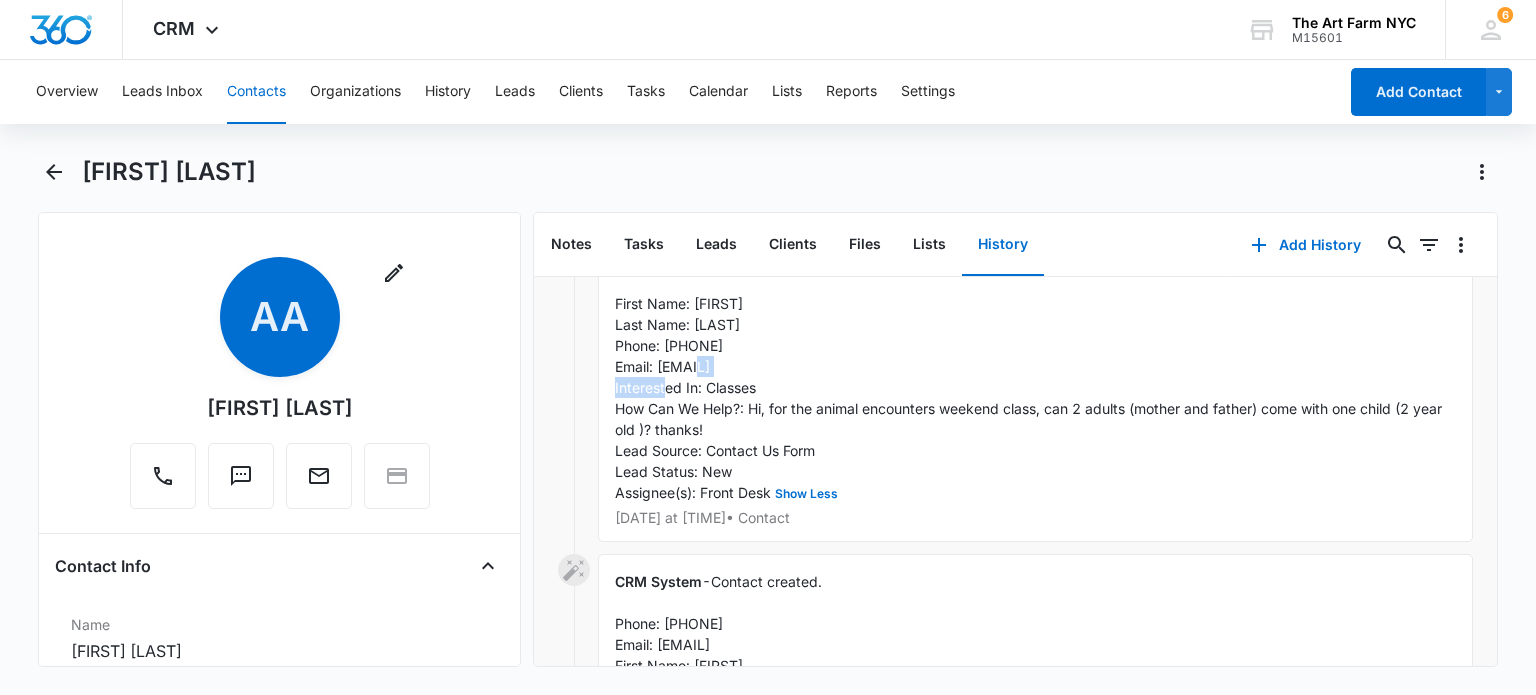 drag, startPoint x: 656, startPoint y: 367, endPoint x: 752, endPoint y: 362, distance: 96.13012 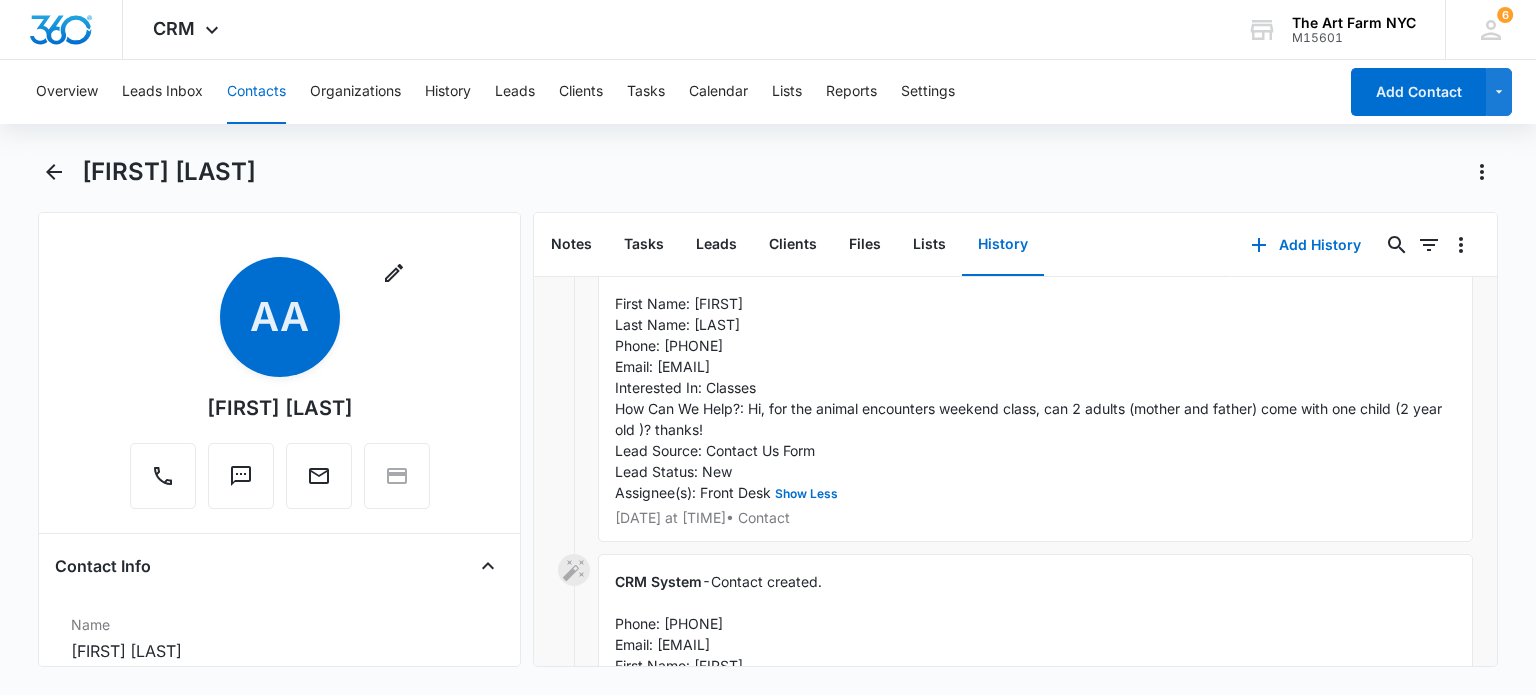 click on "CRM System  -  Manual - Lead Received
First Name: [FIRST]
Last Name: [LAST]
Phone: [PHONE]
Email: [EMAIL]
Interested In: Classes
How Can We Help?: Hi, for the animal encounters weekend class, can 2 adults (mother and father) come with one child (2 year old )? thanks!
Lead Source: Contact Us Form
Lead Status: New
Assignee(s): Front Desk Show Less [DATE] at [TIME]  • Contact" at bounding box center [1035, 388] 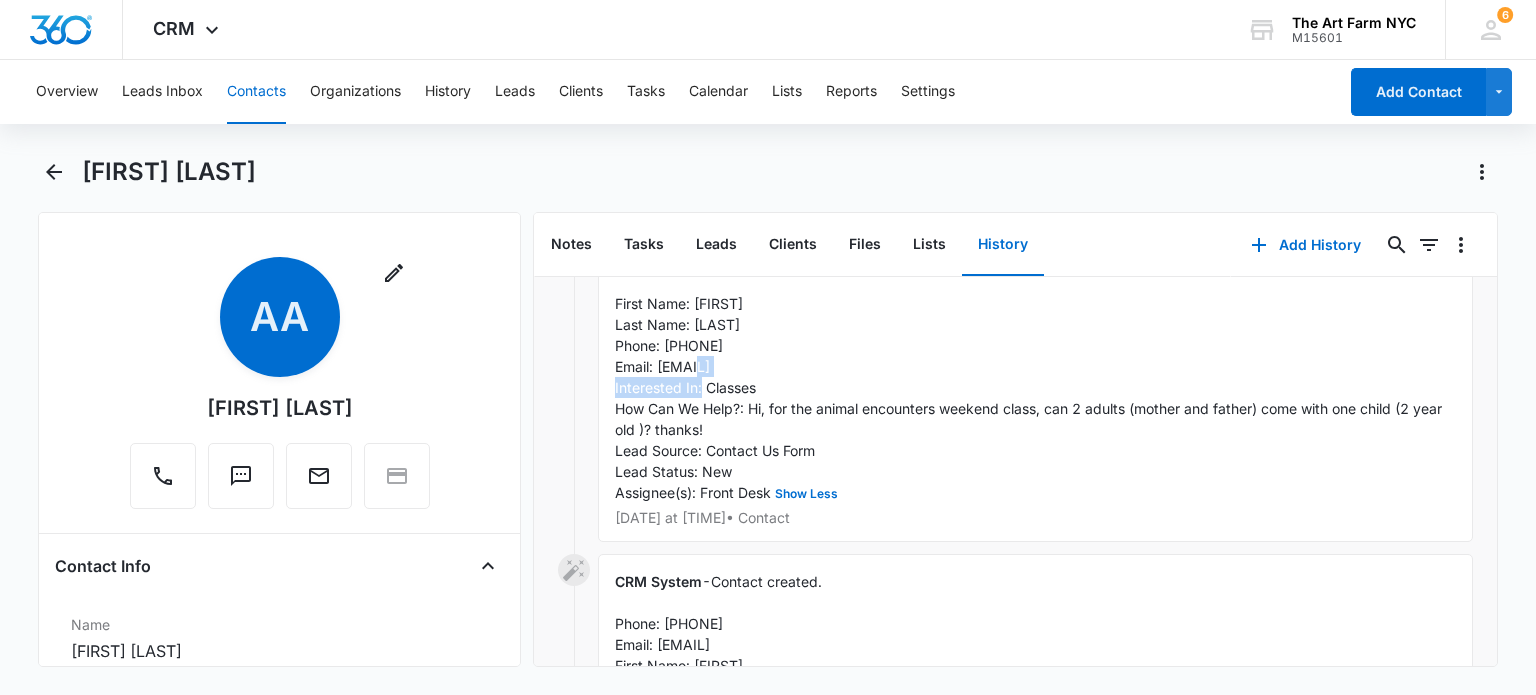 drag, startPoint x: 657, startPoint y: 366, endPoint x: 801, endPoint y: 369, distance: 144.03125 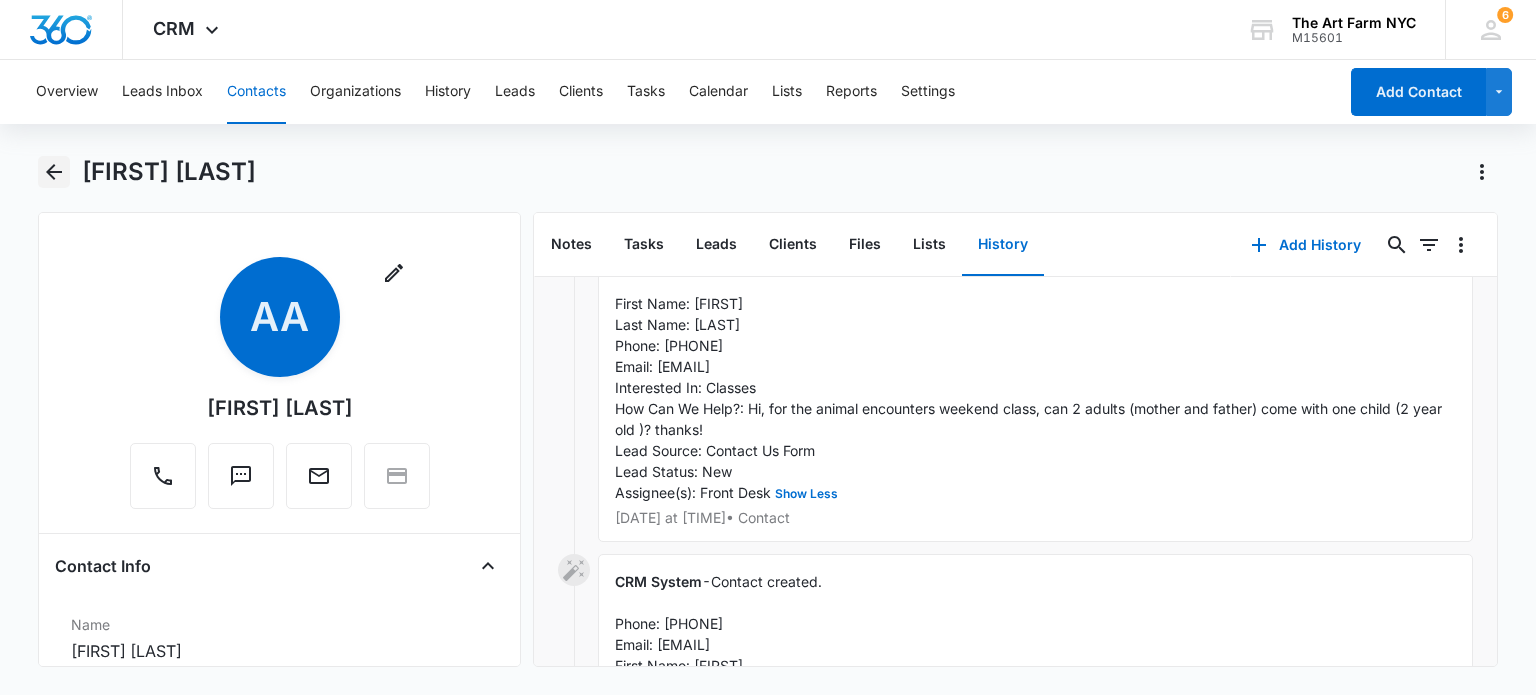 click 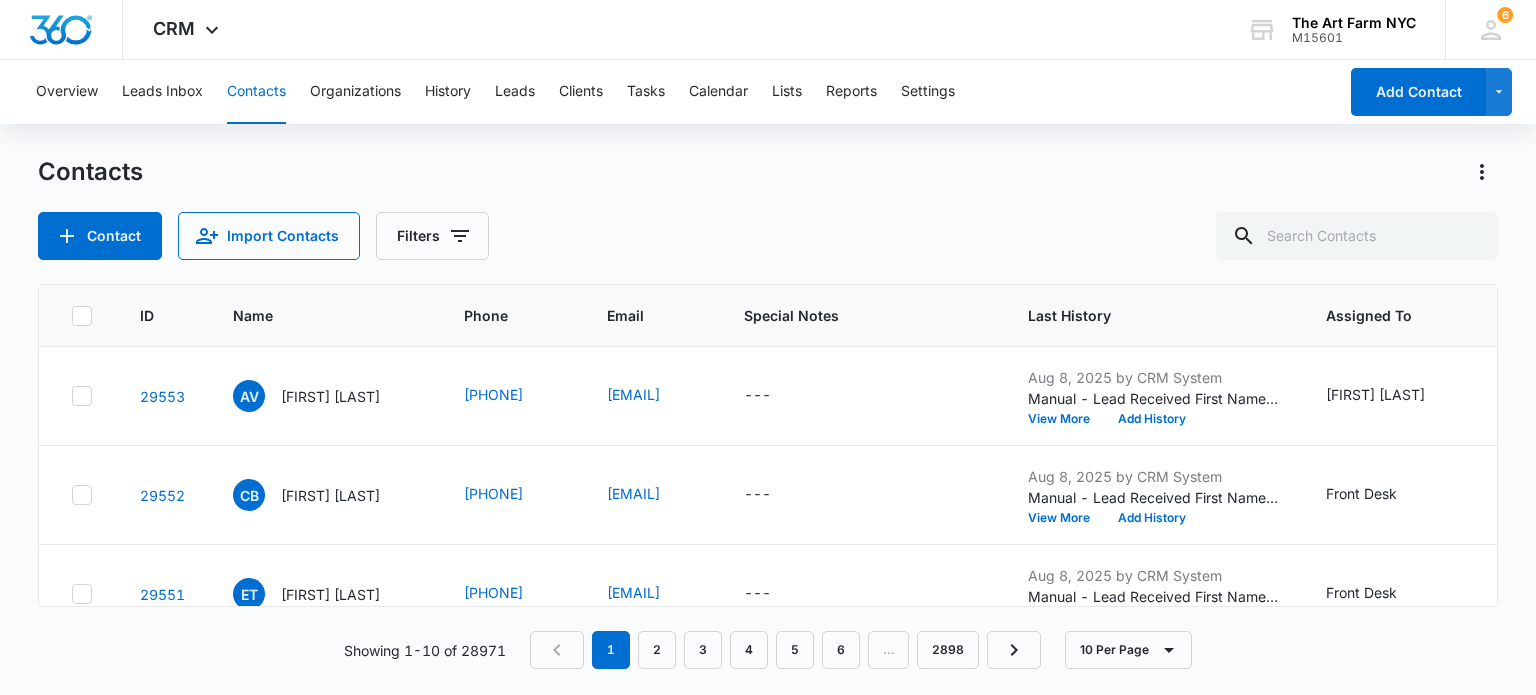scroll, scrollTop: 259, scrollLeft: 0, axis: vertical 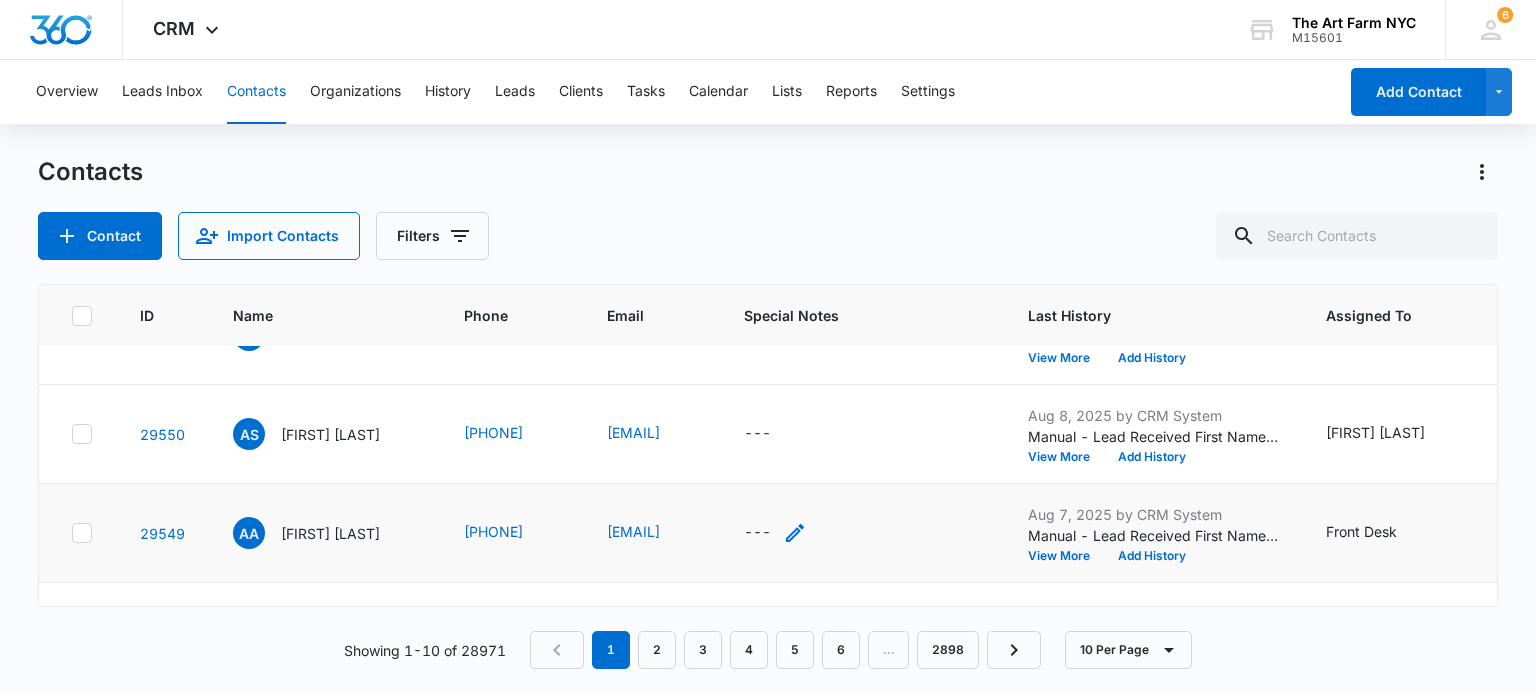 click 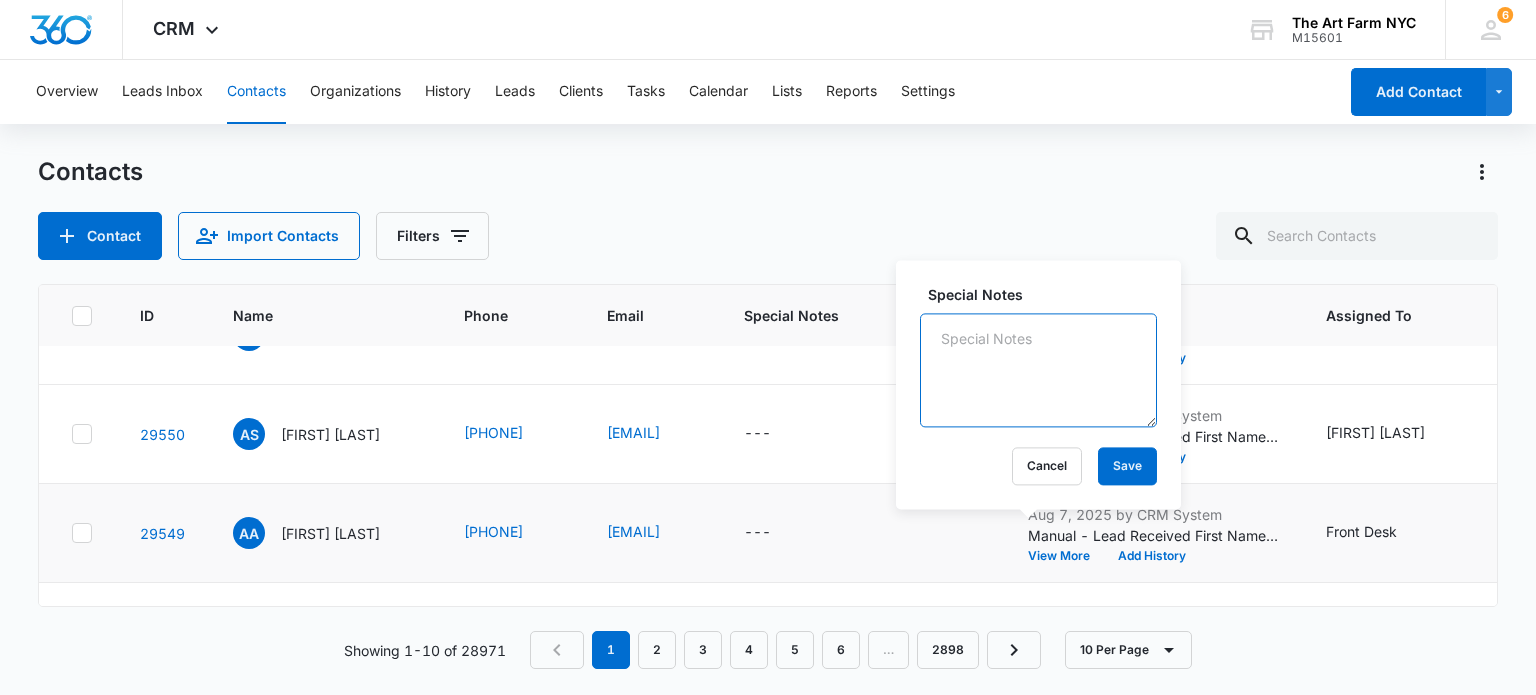 click on "Special Notes" at bounding box center (1038, 370) 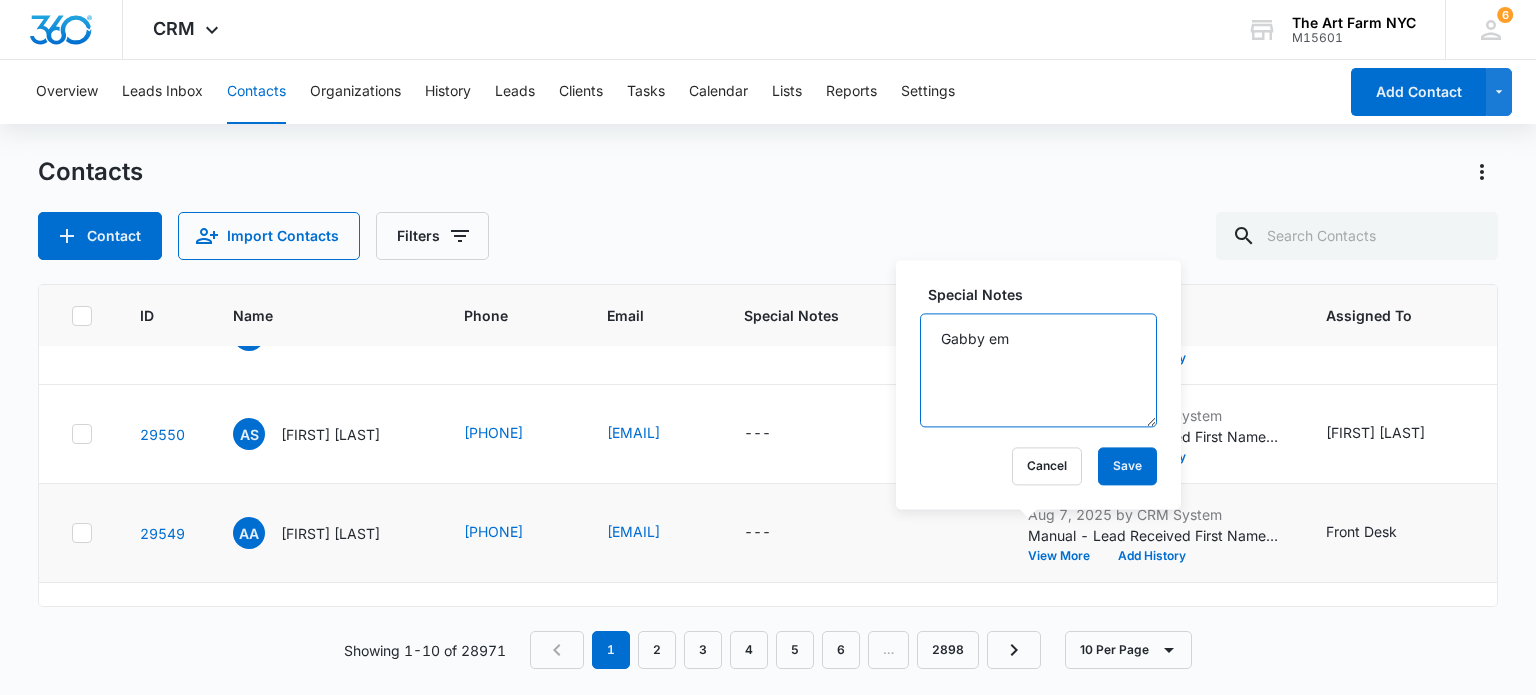 type on "Gabby ema" 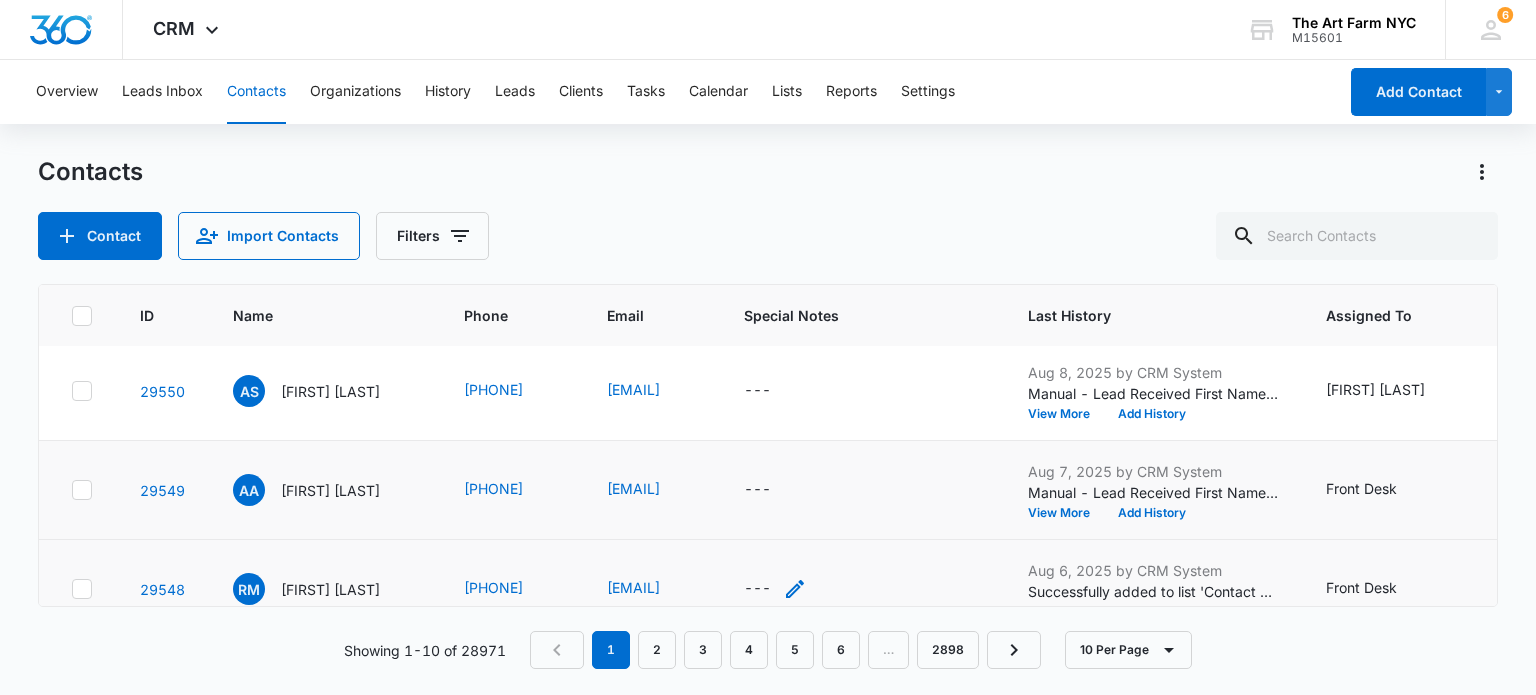 scroll, scrollTop: 303, scrollLeft: 0, axis: vertical 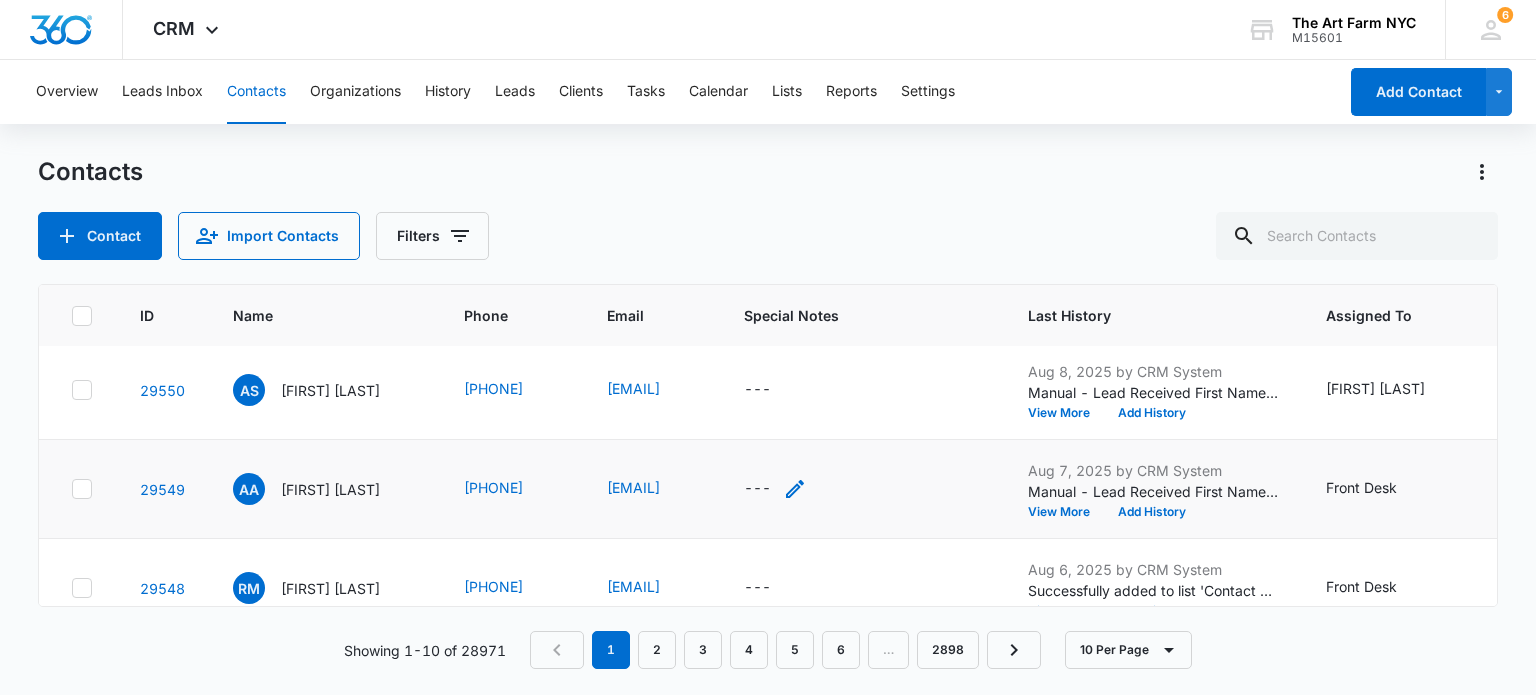 click 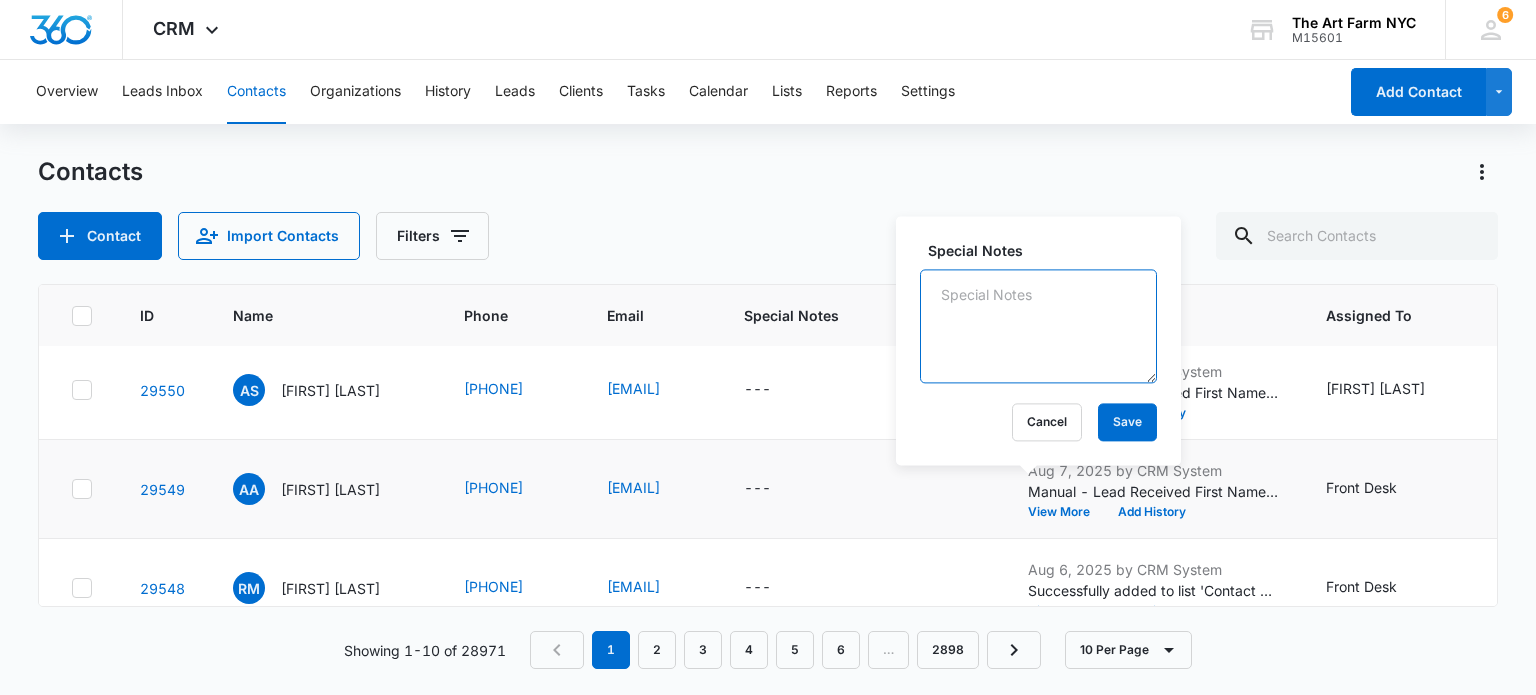 click on "Special Notes" at bounding box center (1038, 326) 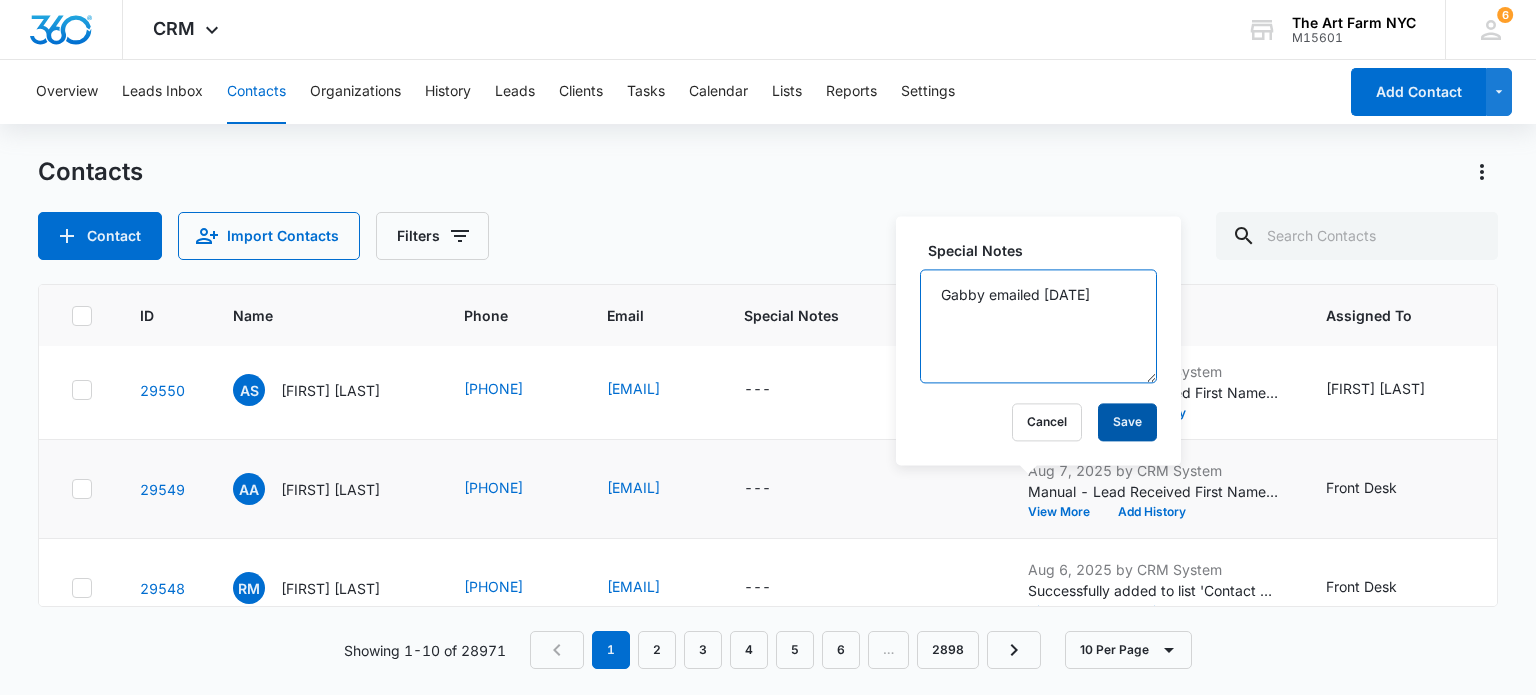type on "Gabby emailed [DATE]" 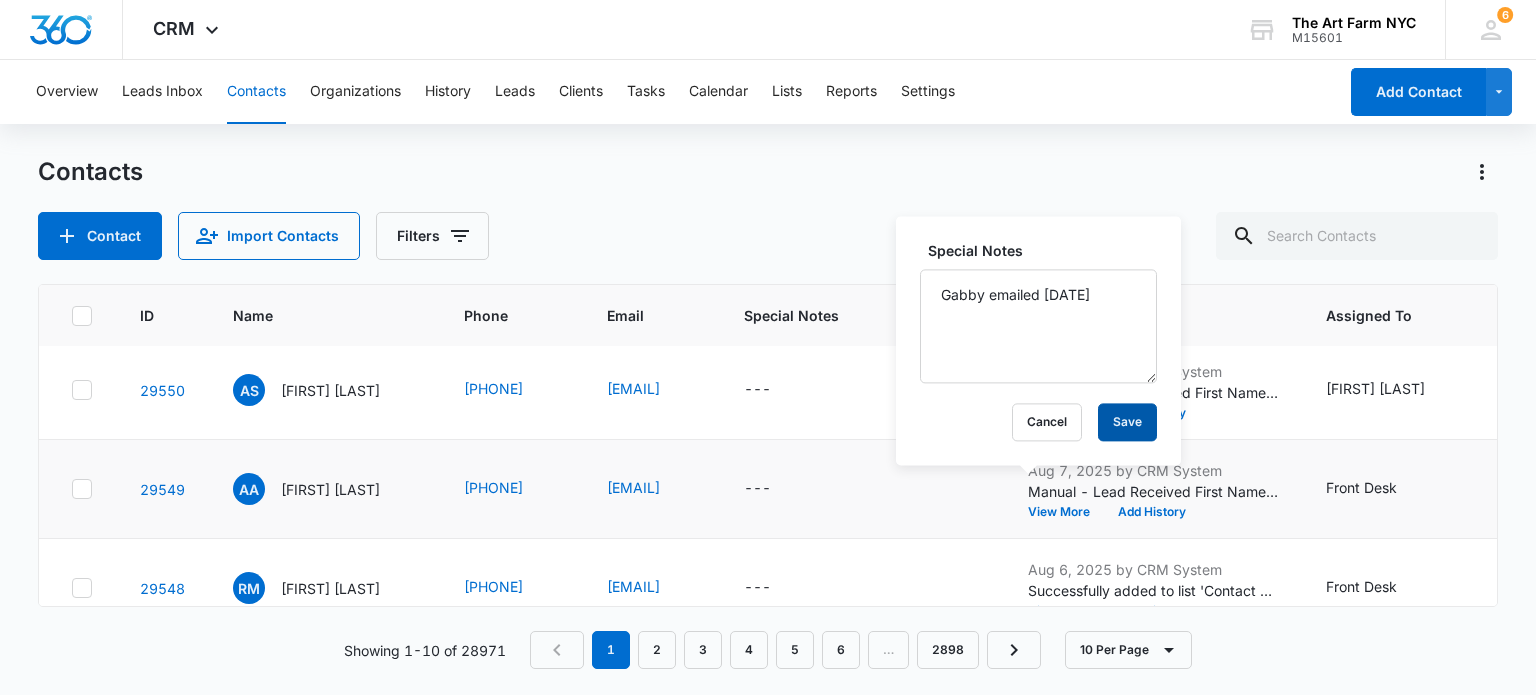 click on "Save" at bounding box center [1127, 422] 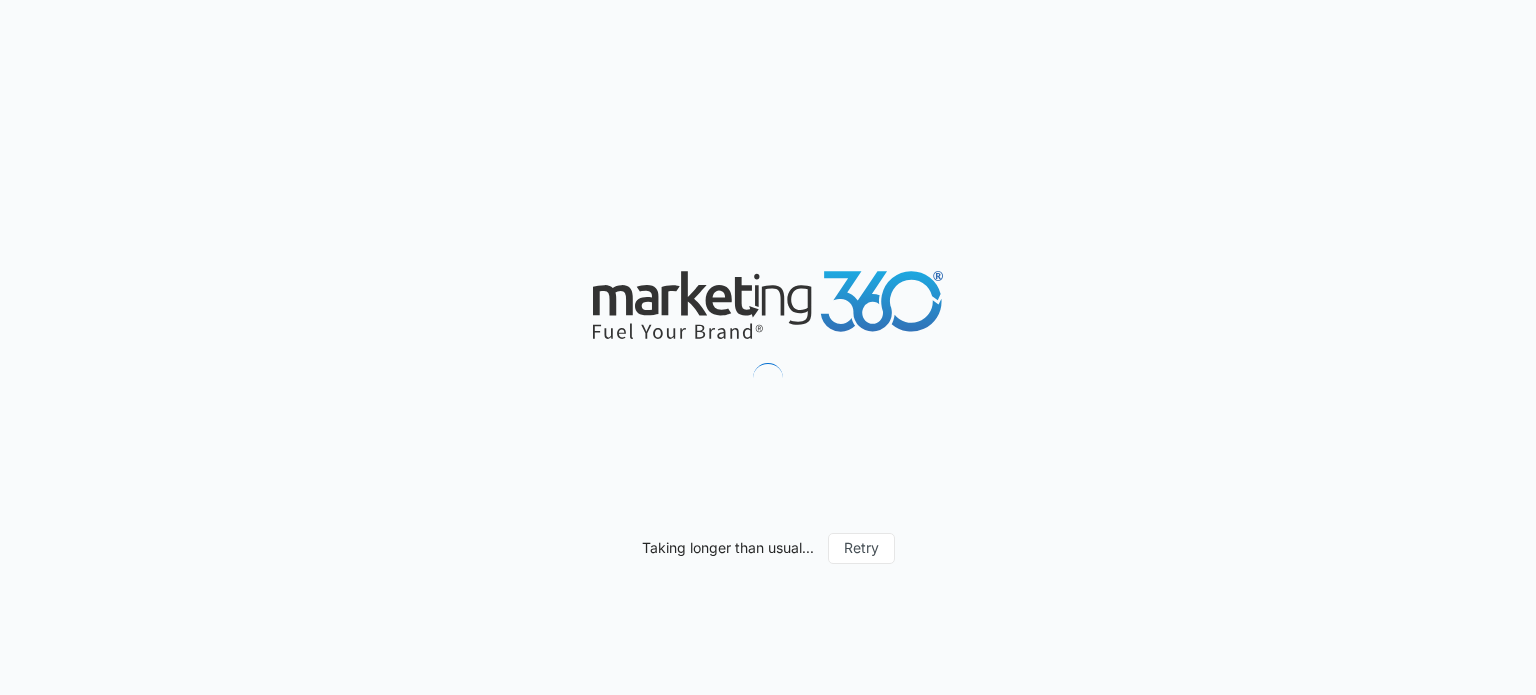 scroll, scrollTop: 0, scrollLeft: 0, axis: both 